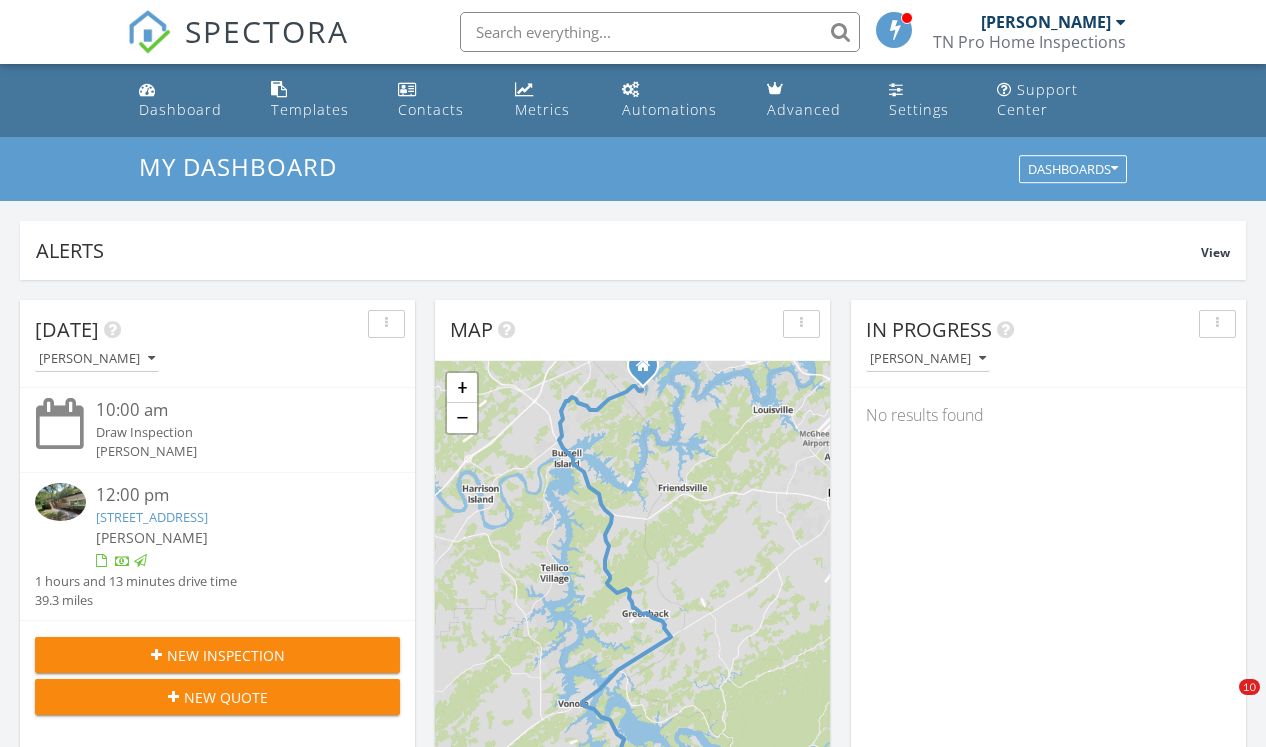 scroll, scrollTop: 0, scrollLeft: 0, axis: both 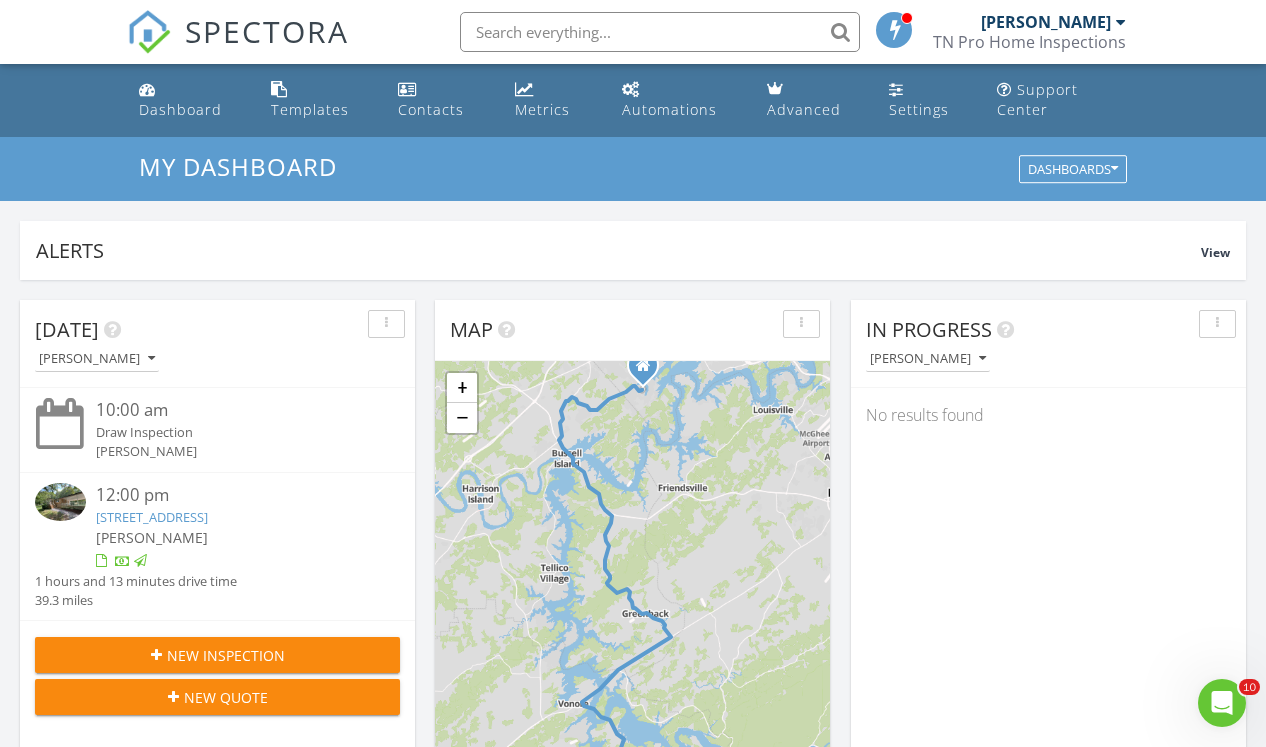 click on "SPECTORA" at bounding box center [238, 32] 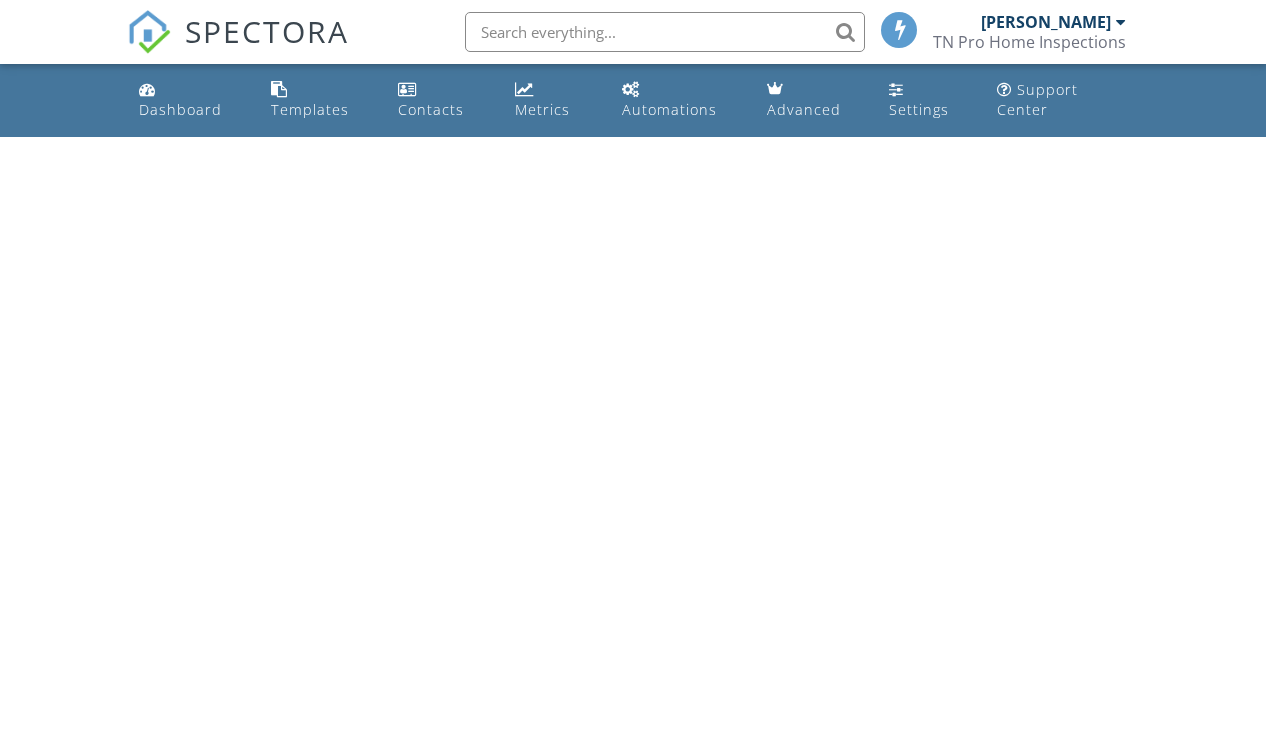 scroll, scrollTop: 0, scrollLeft: 0, axis: both 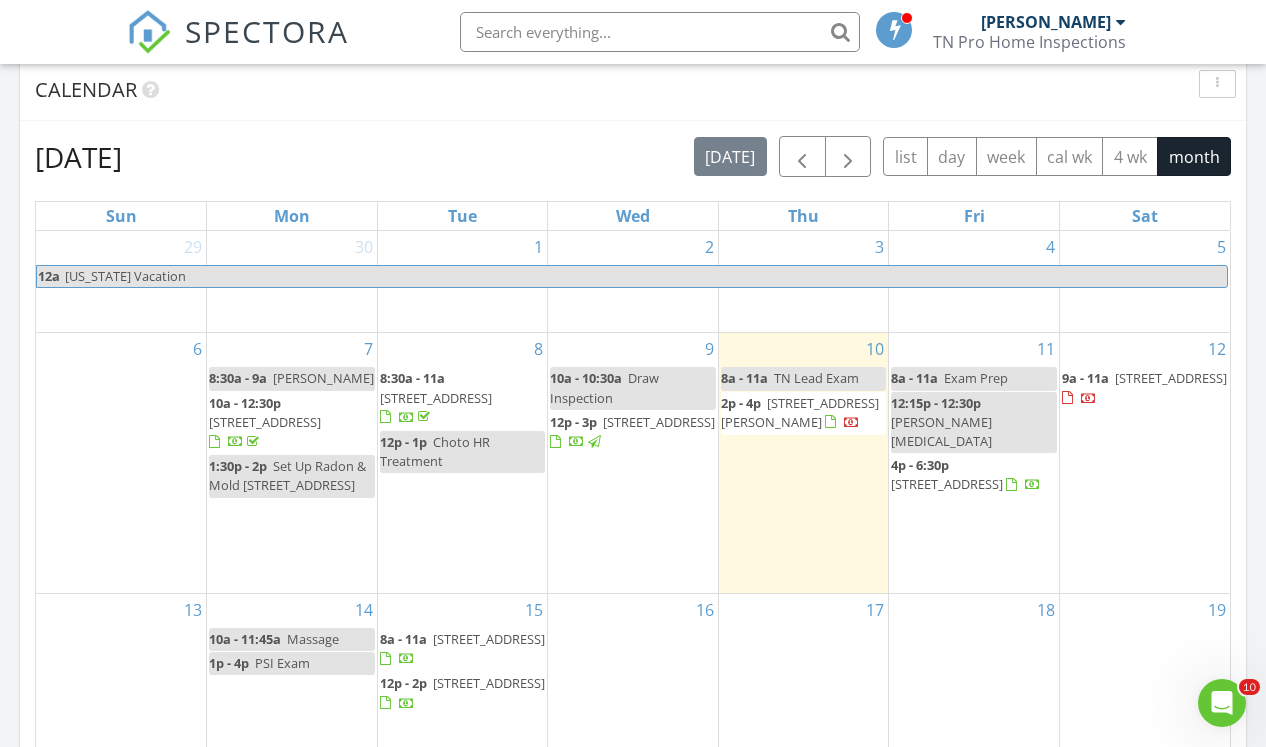 click on "[STREET_ADDRESS]" at bounding box center (1171, 378) 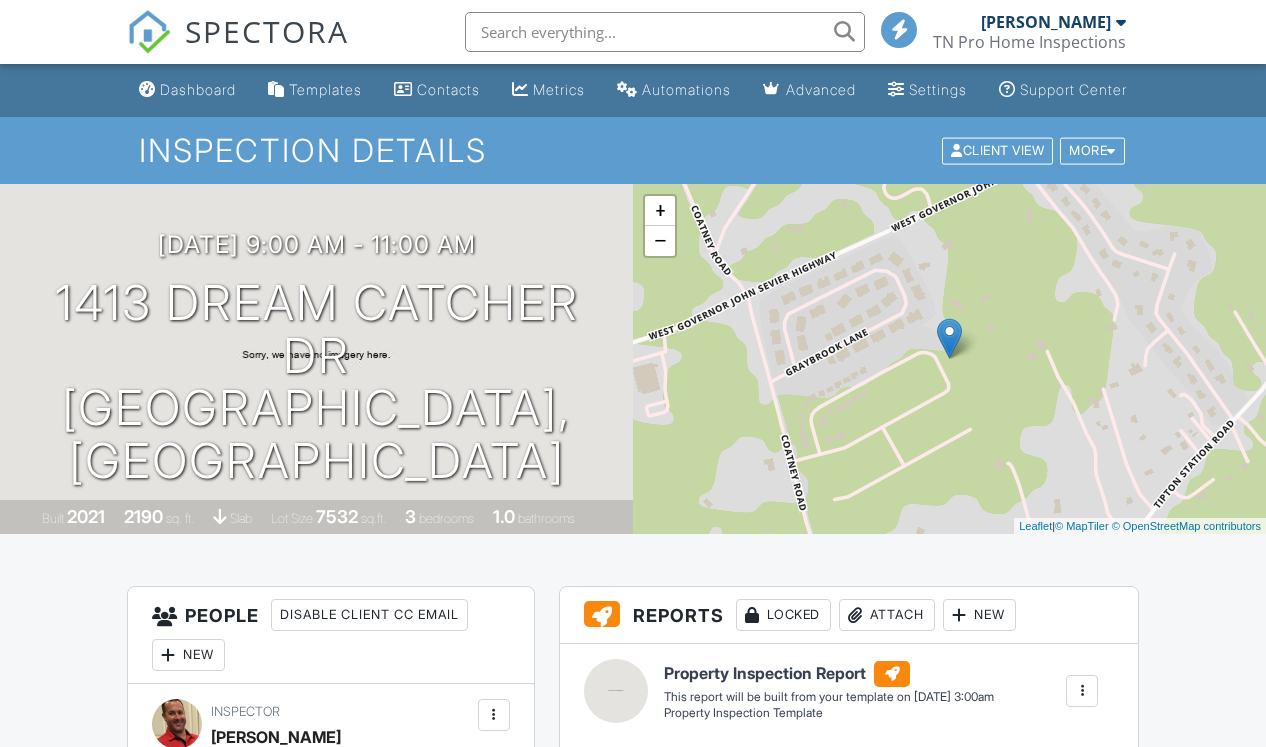 scroll, scrollTop: 0, scrollLeft: 0, axis: both 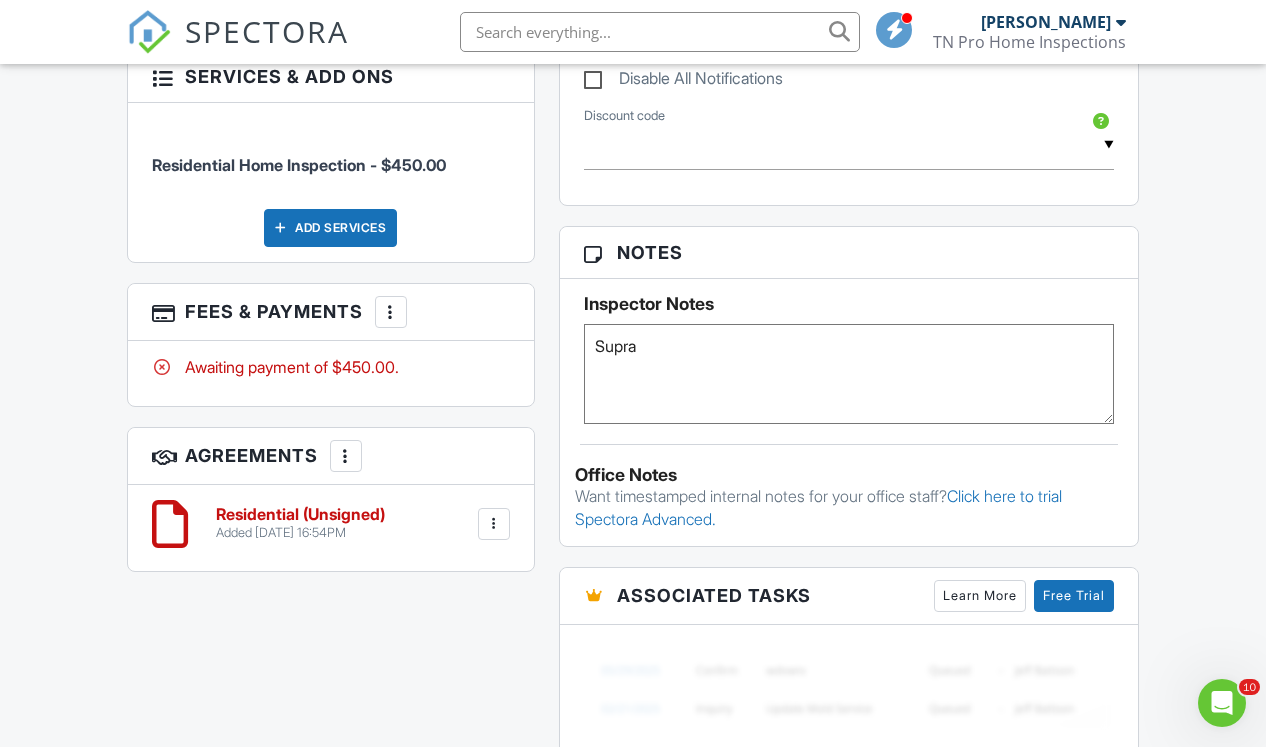 click on "More" at bounding box center [391, 312] 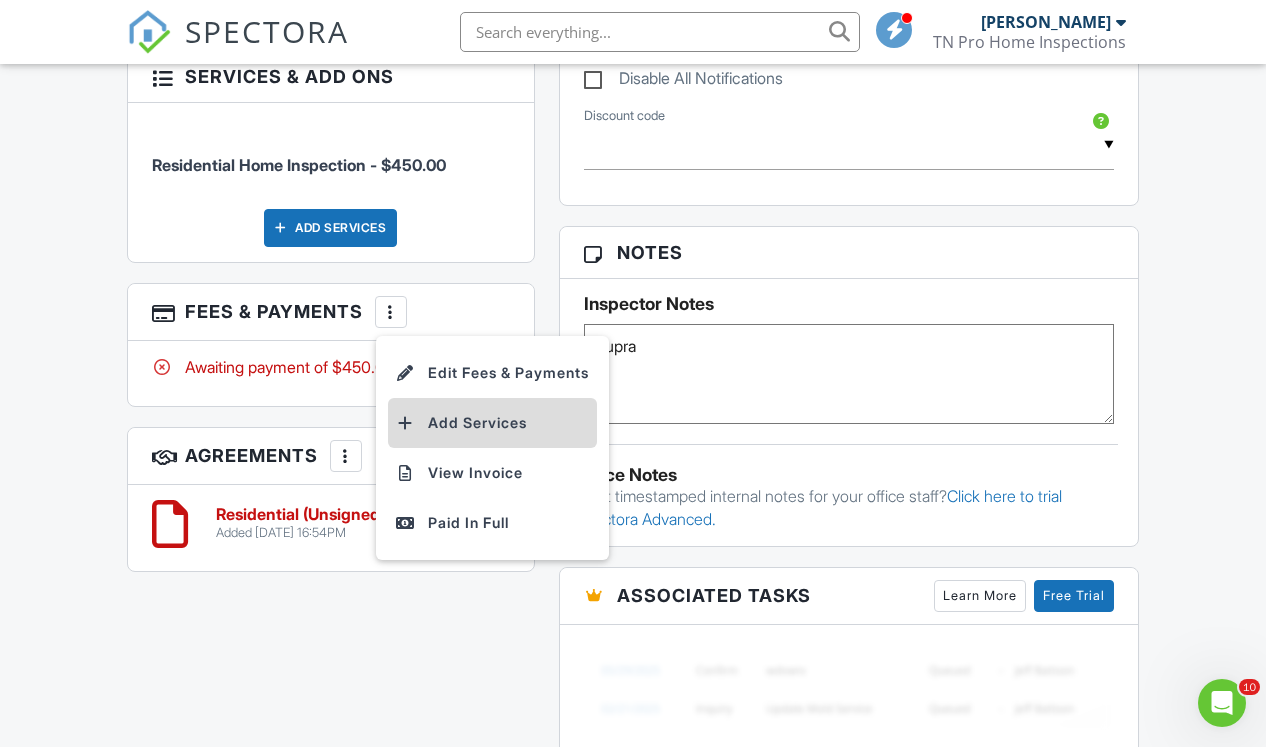 click on "Add Services" at bounding box center (492, 423) 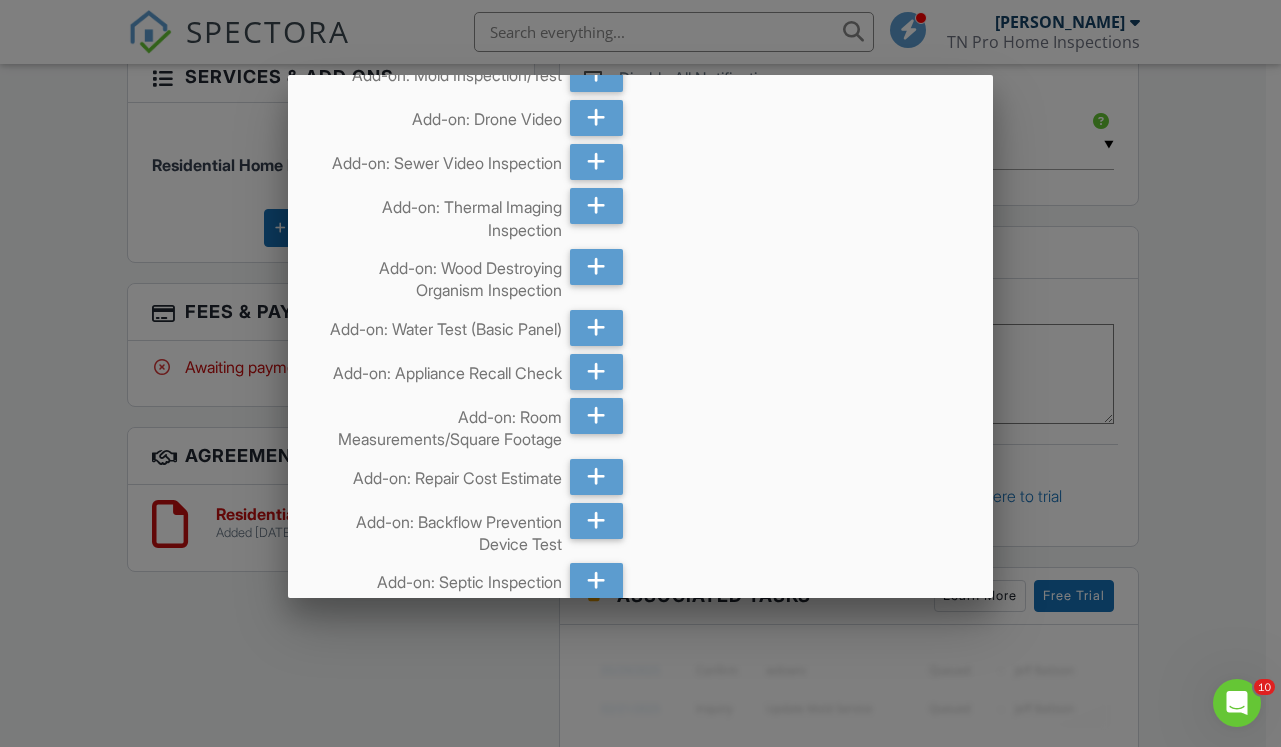 scroll, scrollTop: 939, scrollLeft: 0, axis: vertical 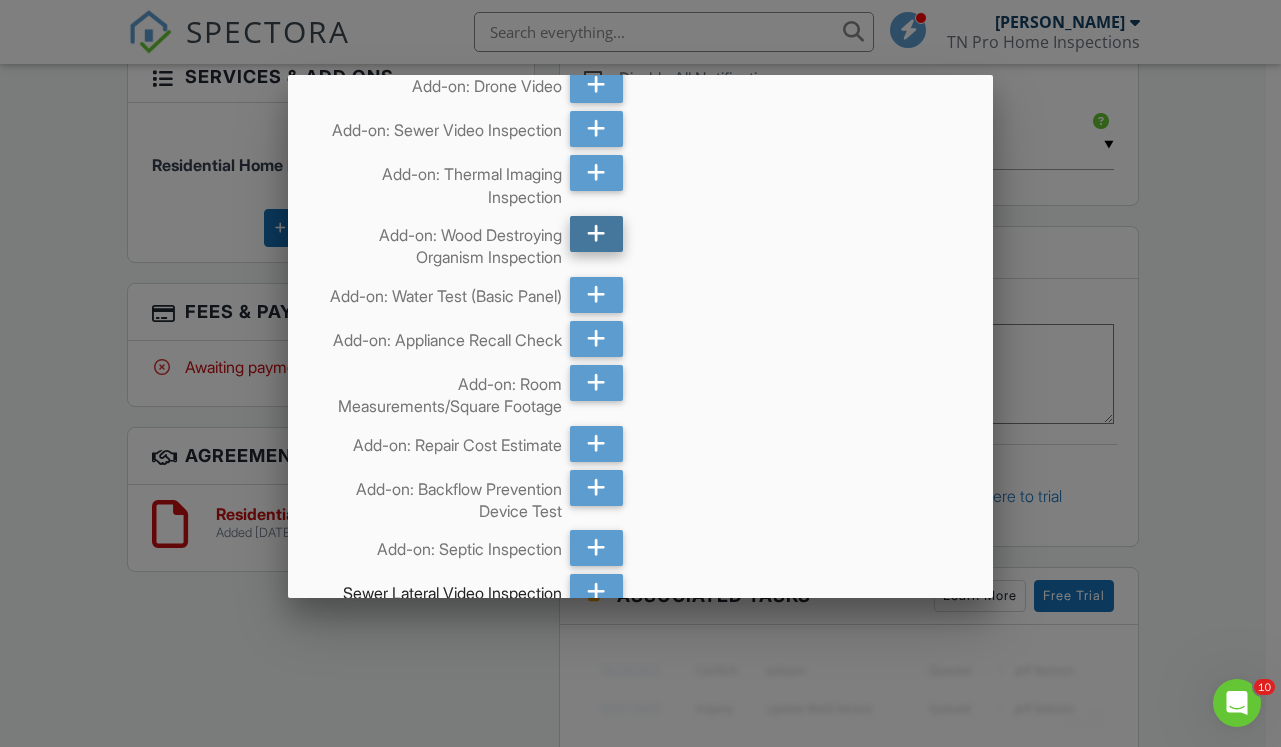 click 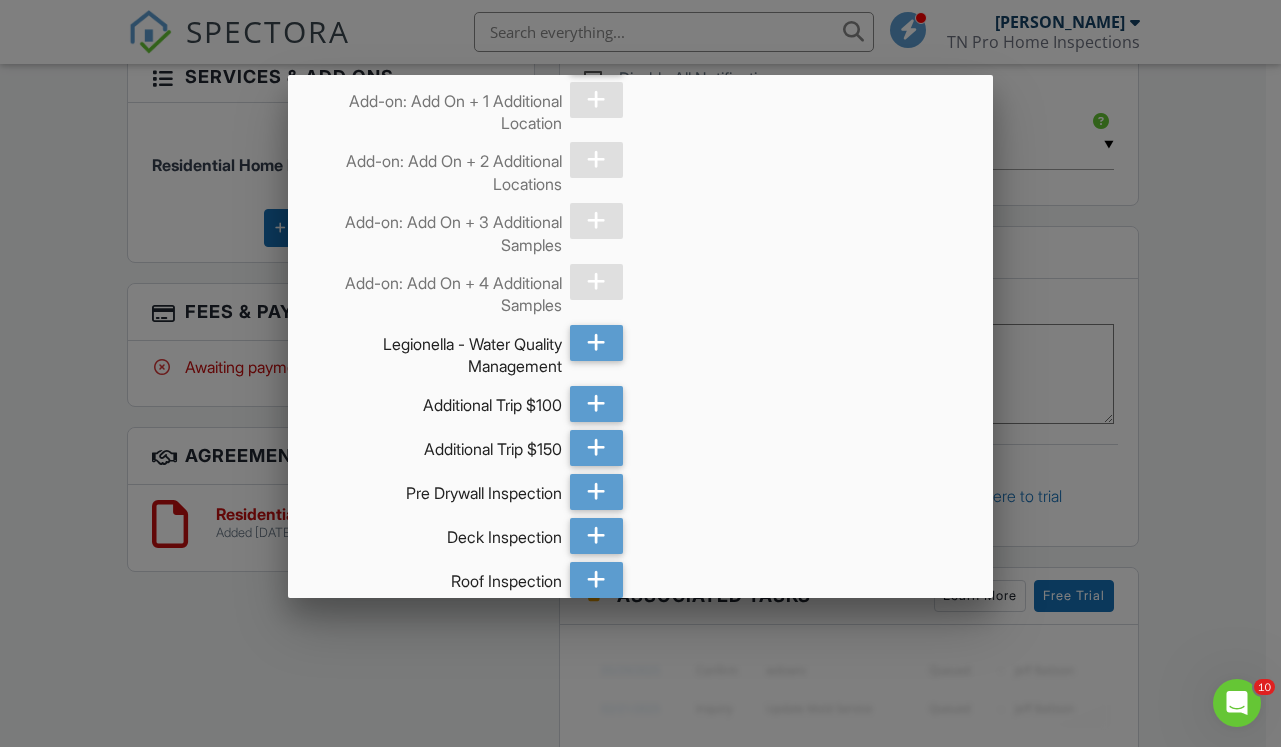 scroll, scrollTop: 2612, scrollLeft: 0, axis: vertical 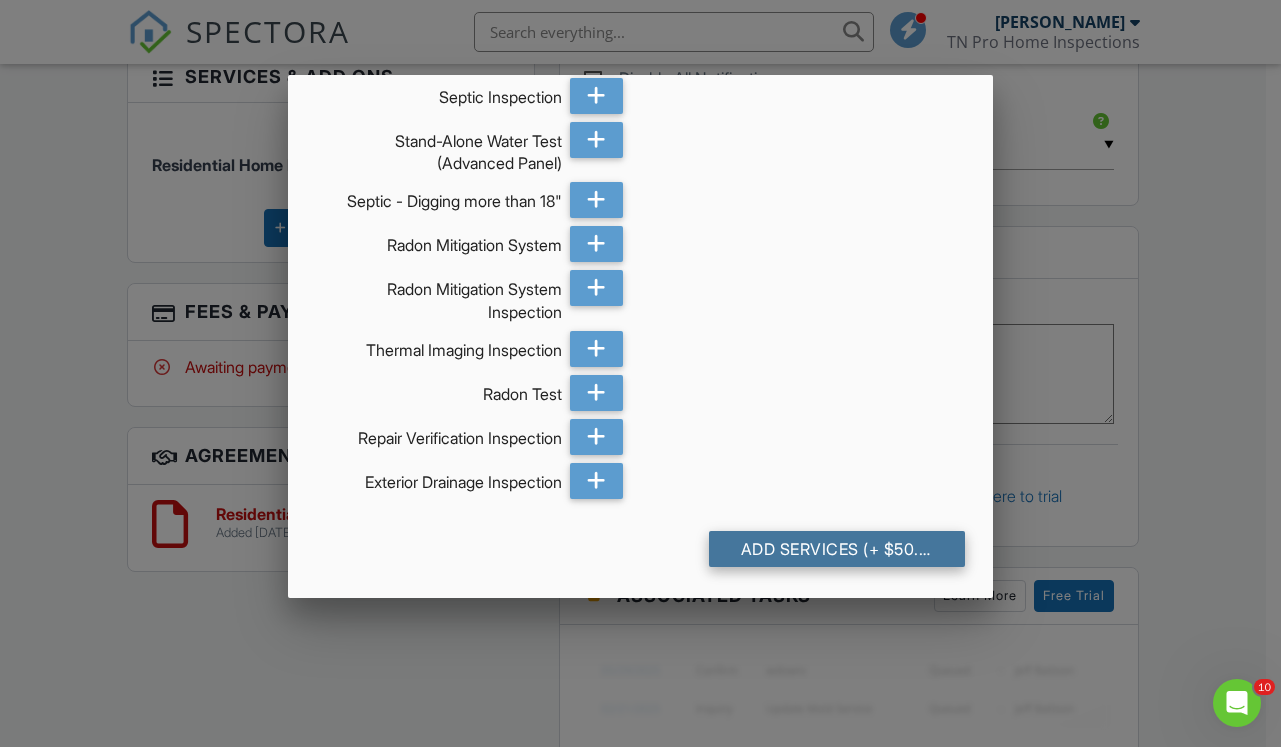 click on "Add Services
(+ $50.0)" 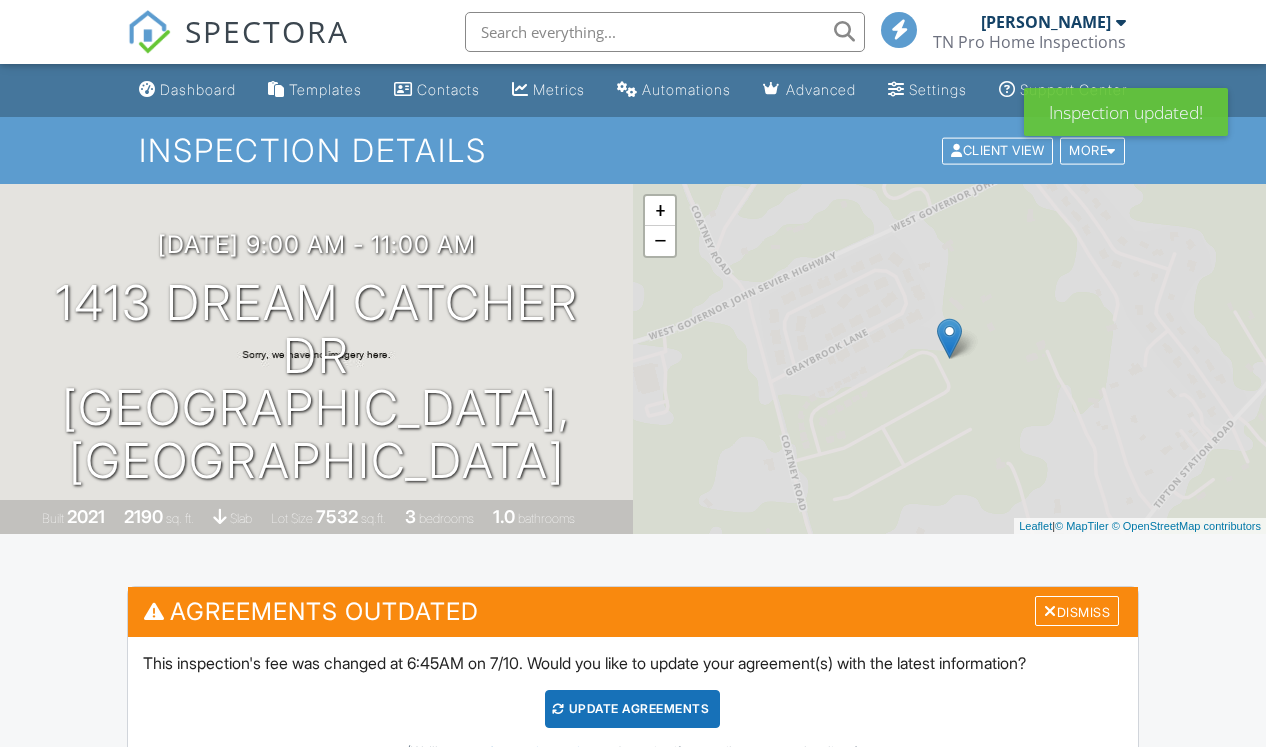 scroll, scrollTop: 0, scrollLeft: 0, axis: both 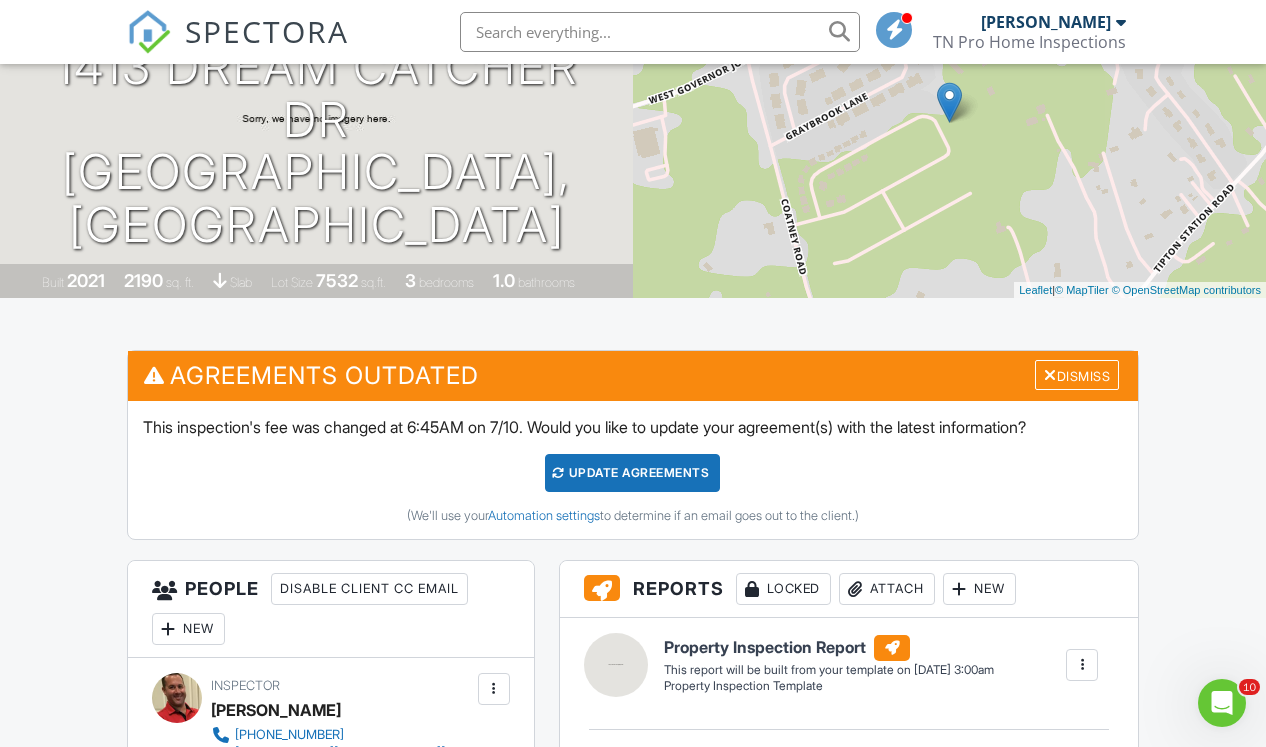click on "Update Agreements" at bounding box center (632, 473) 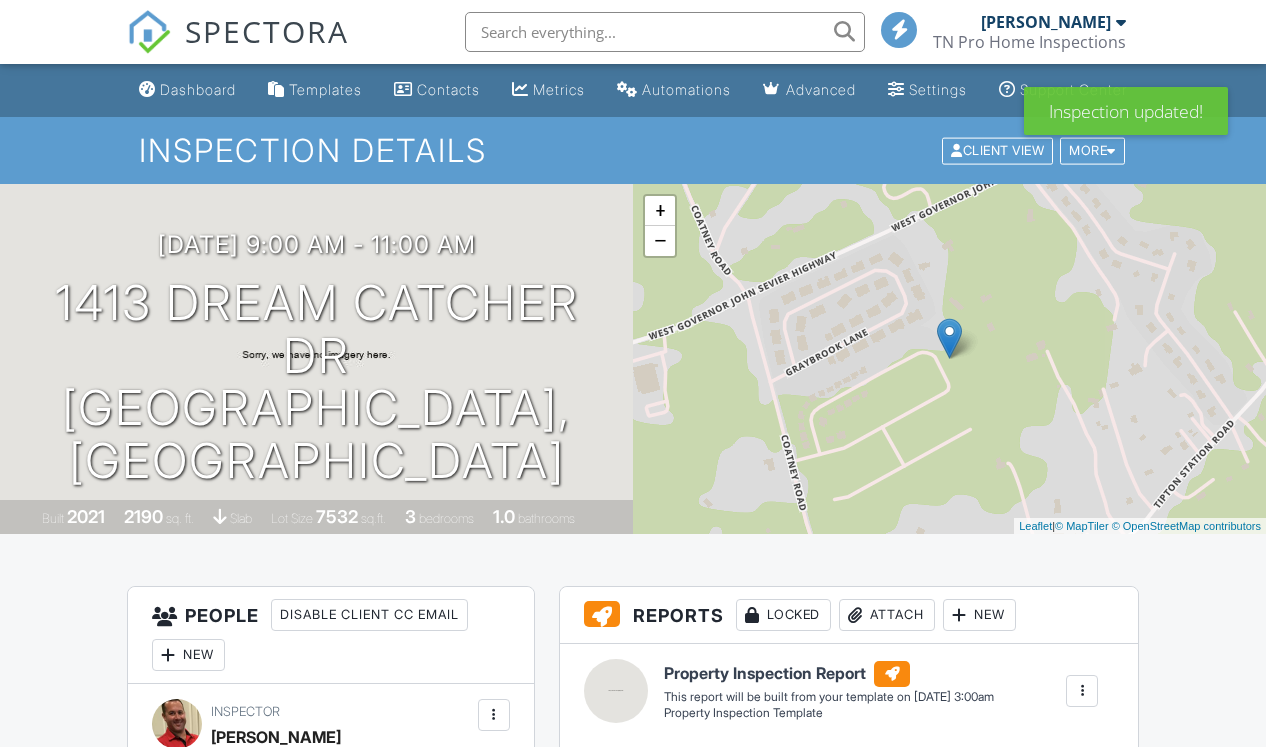 scroll, scrollTop: 0, scrollLeft: 0, axis: both 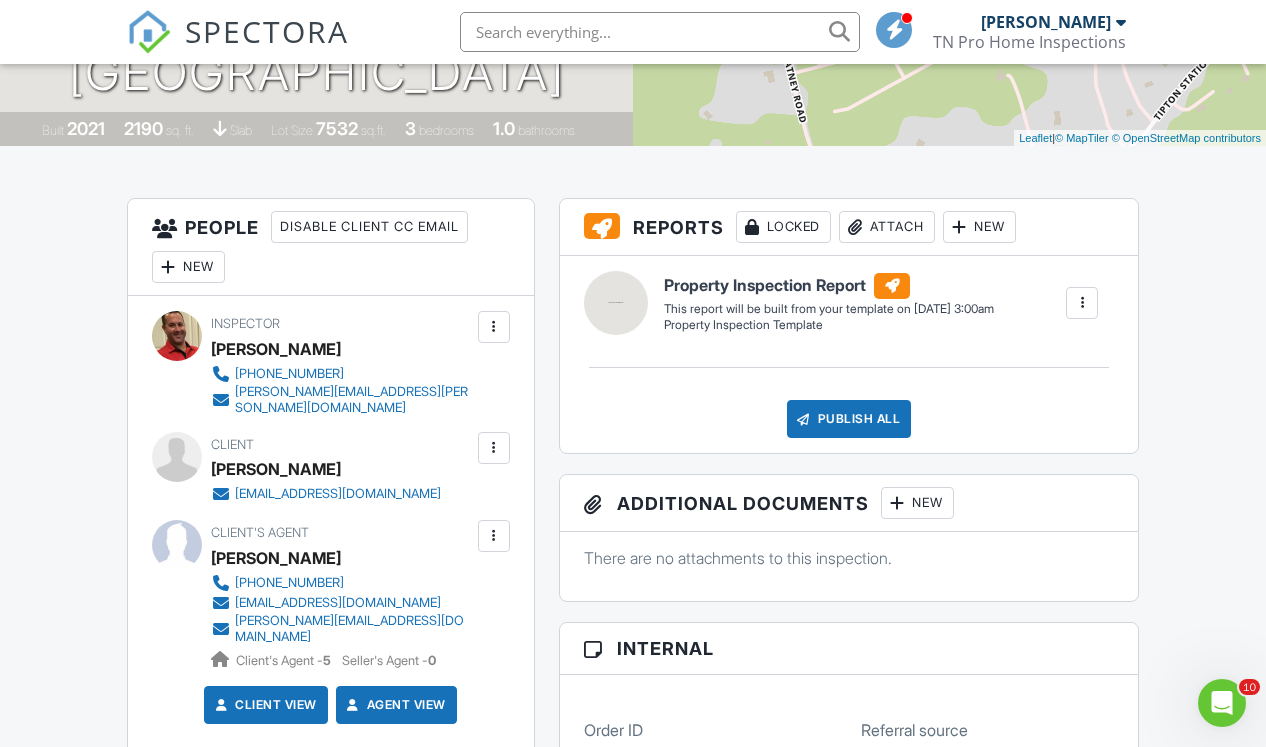click at bounding box center [494, 448] 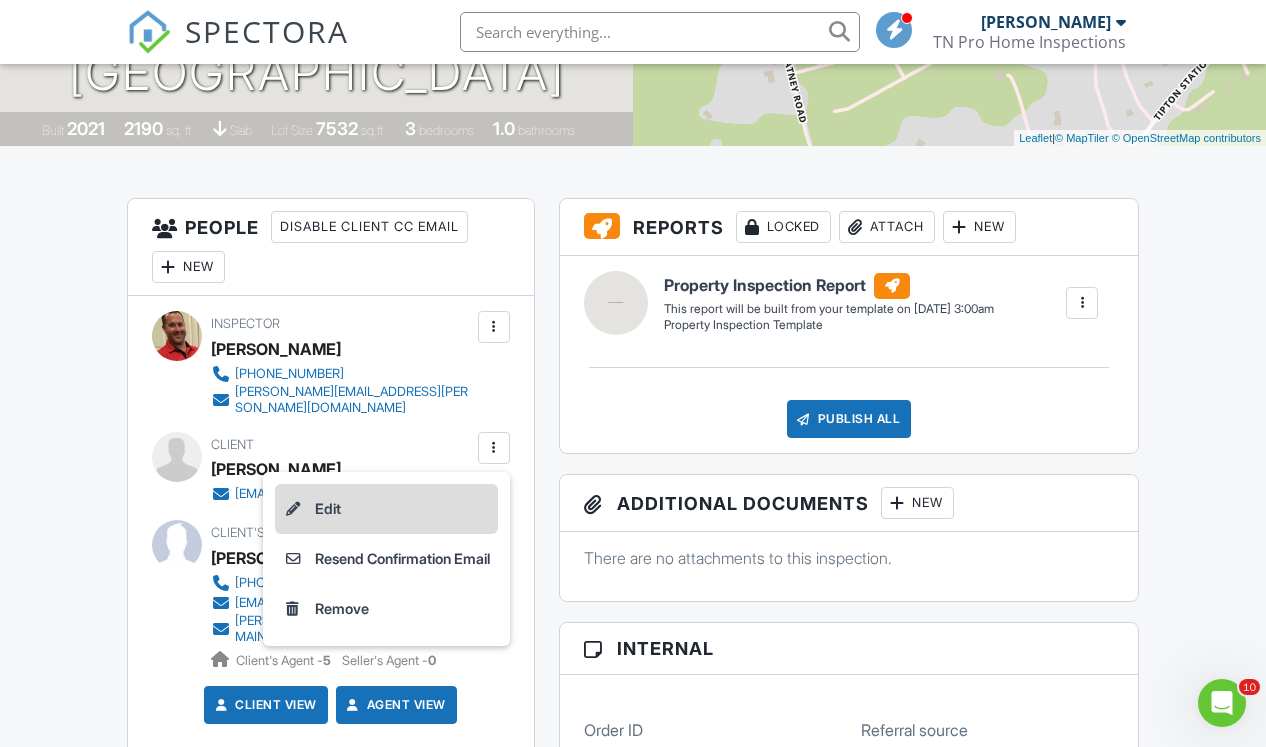 click on "Edit" at bounding box center [386, 509] 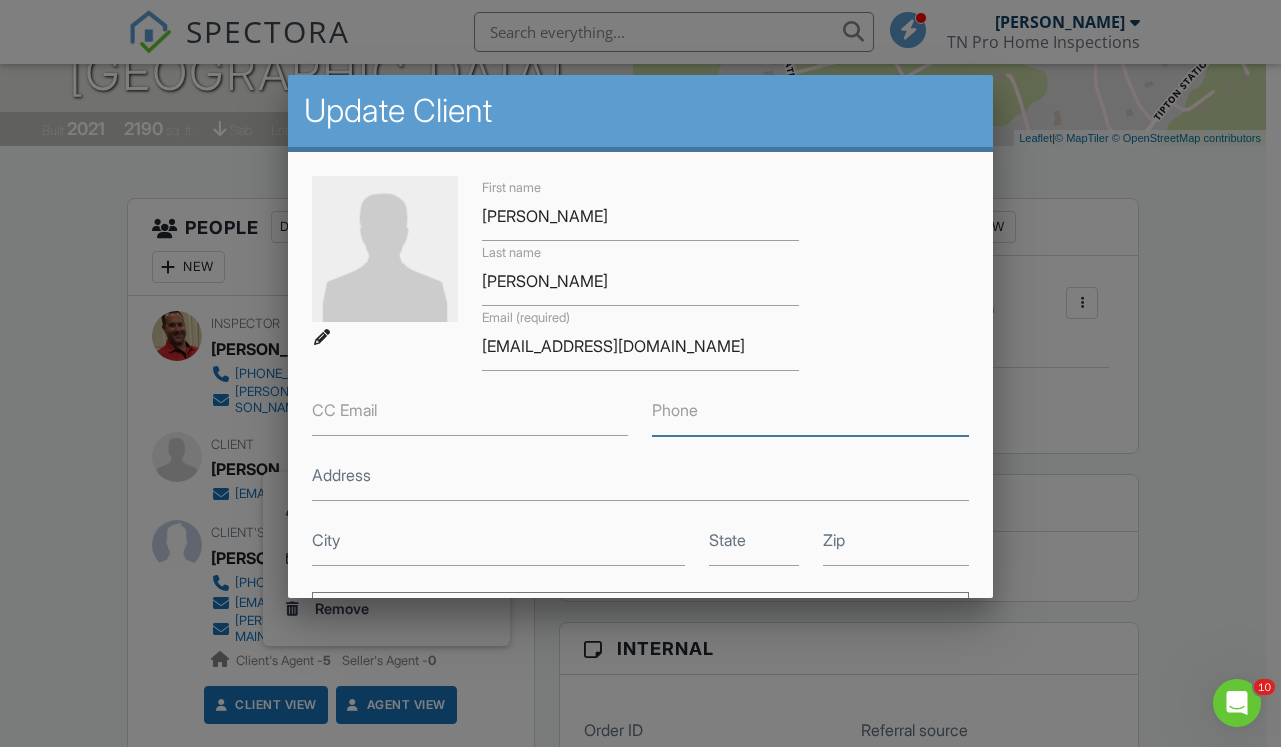click on "Phone" at bounding box center (810, 411) 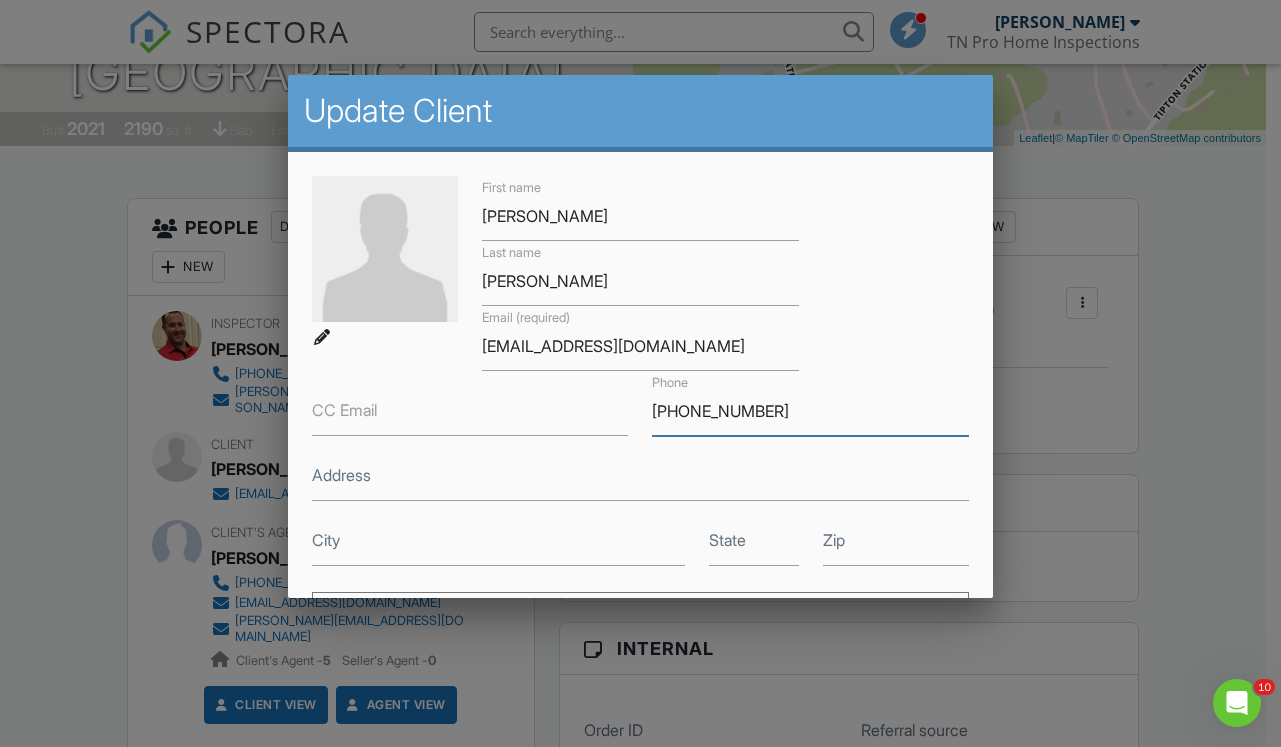 type on "[PHONE_NUMBER]" 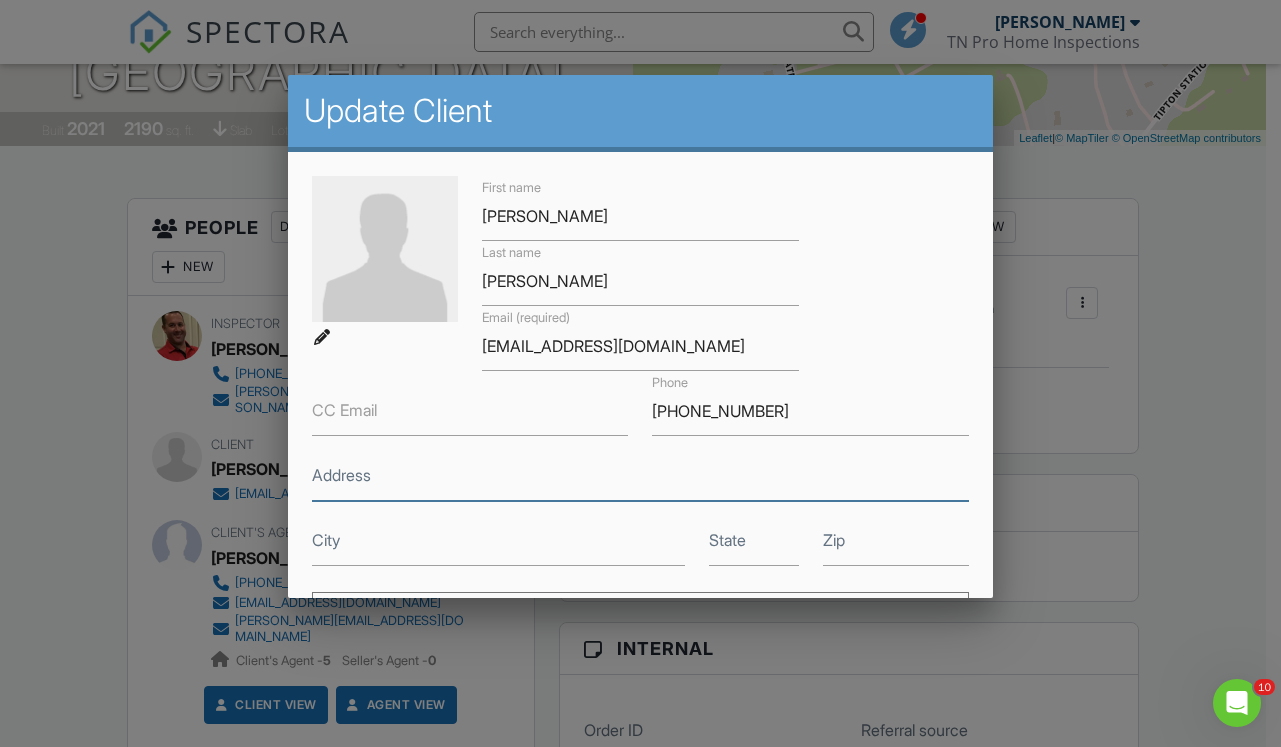 click on "Address" at bounding box center (640, 476) 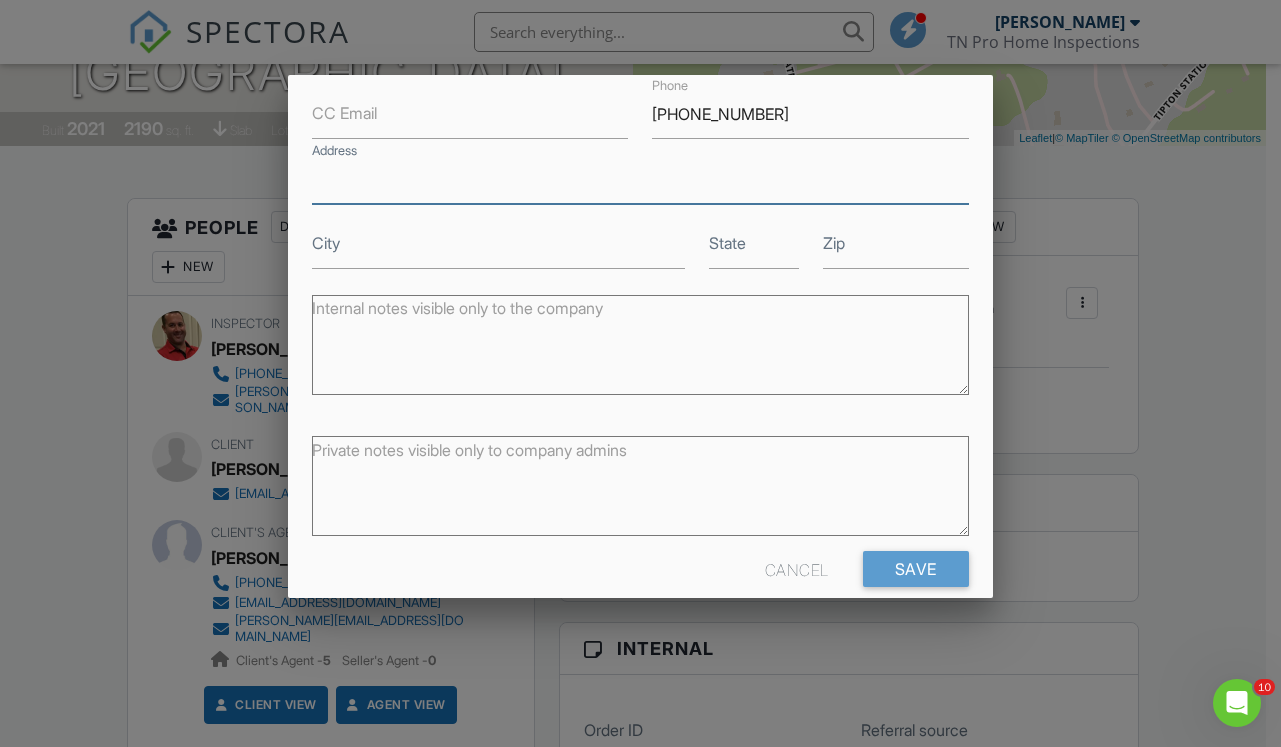 scroll, scrollTop: 327, scrollLeft: 0, axis: vertical 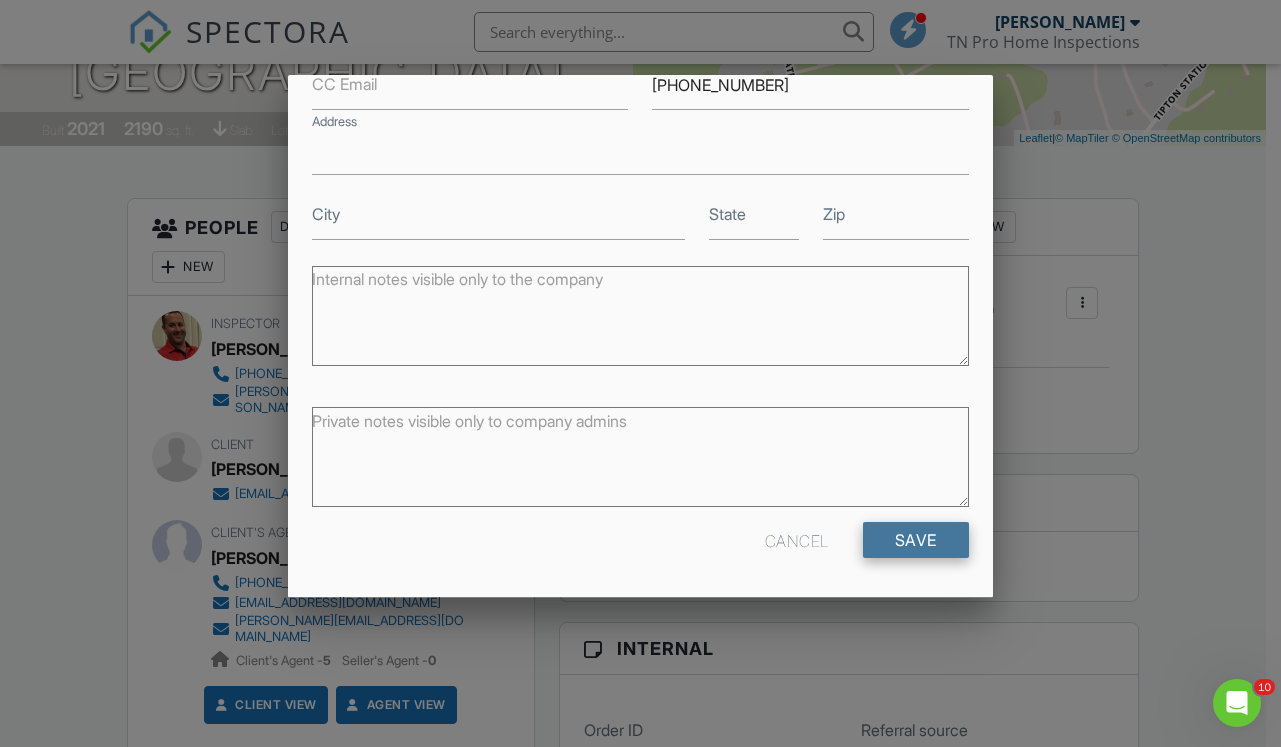 click on "Save" at bounding box center (916, 540) 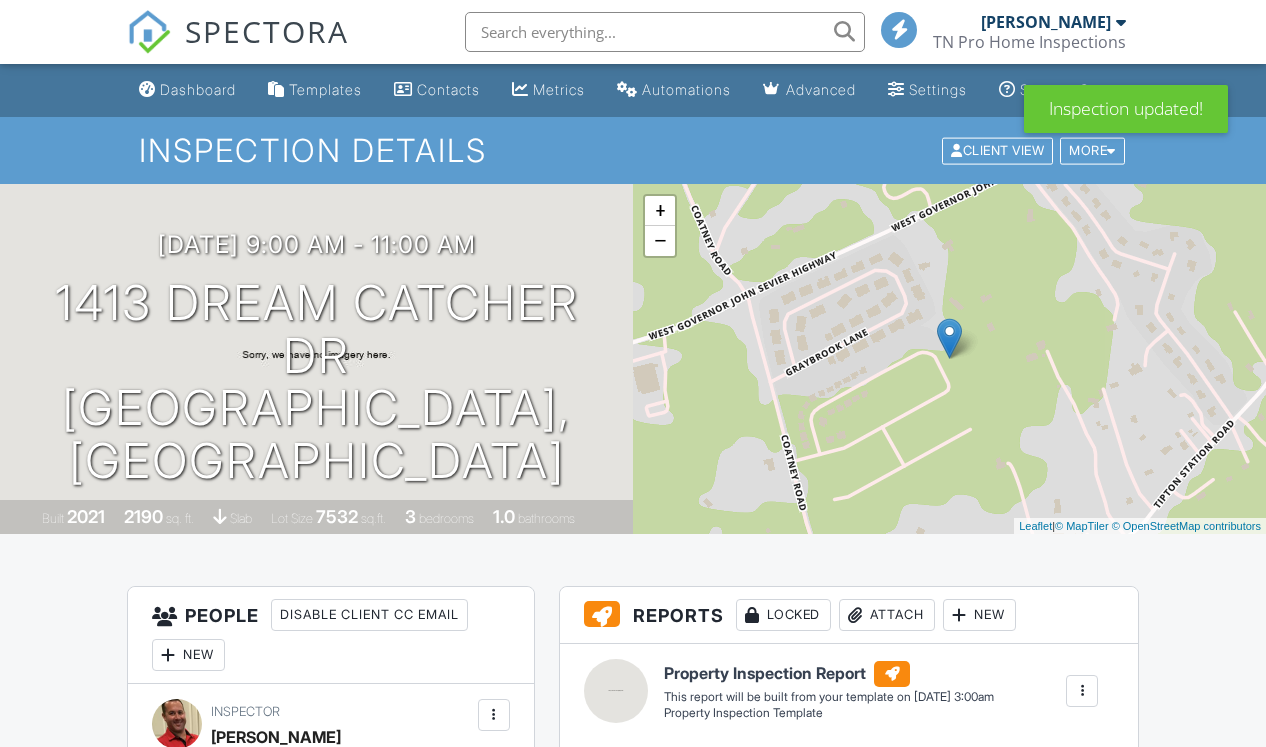 scroll, scrollTop: 0, scrollLeft: 0, axis: both 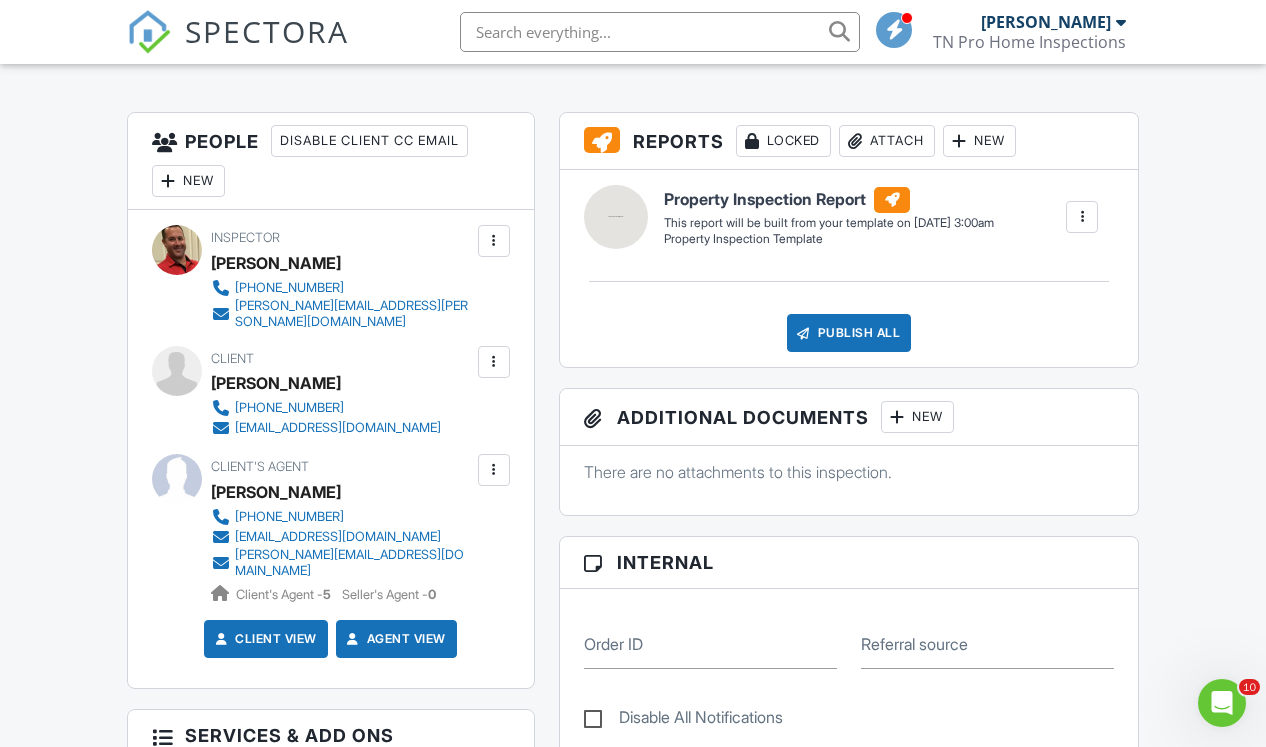 click at bounding box center (494, 362) 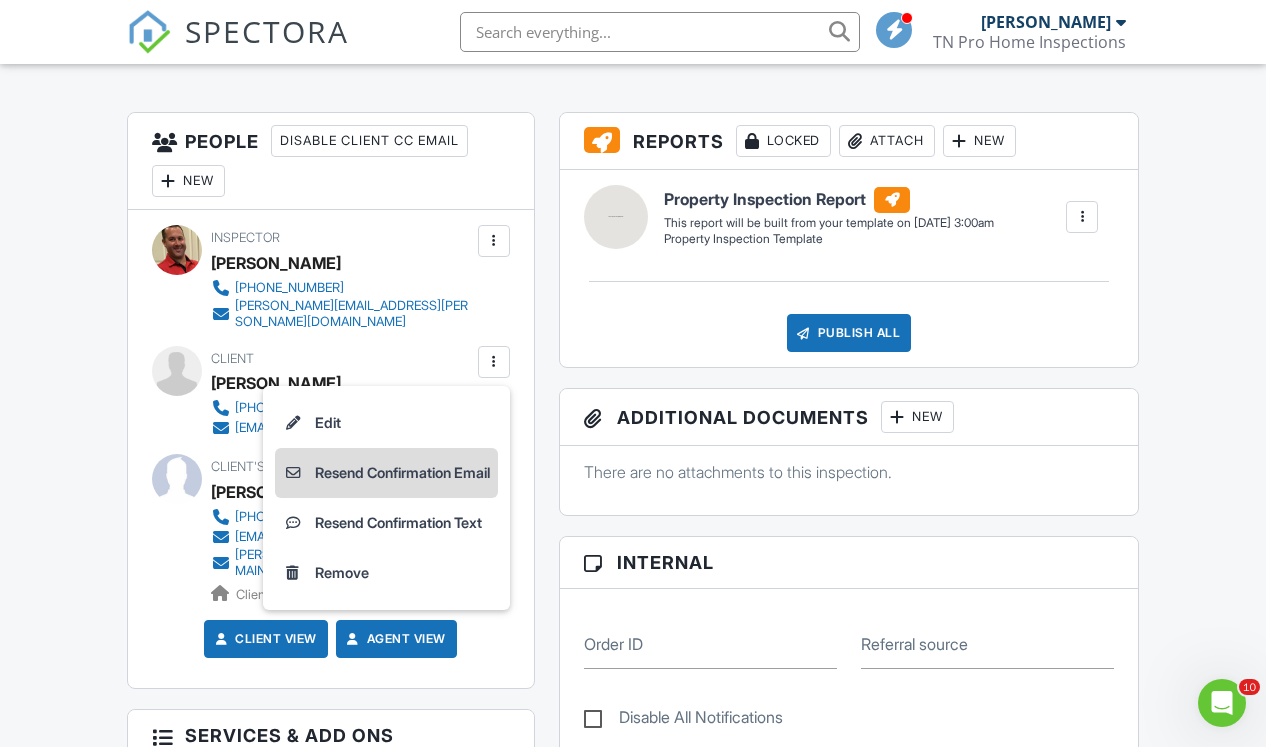 click on "Resend Confirmation Email" at bounding box center (386, 473) 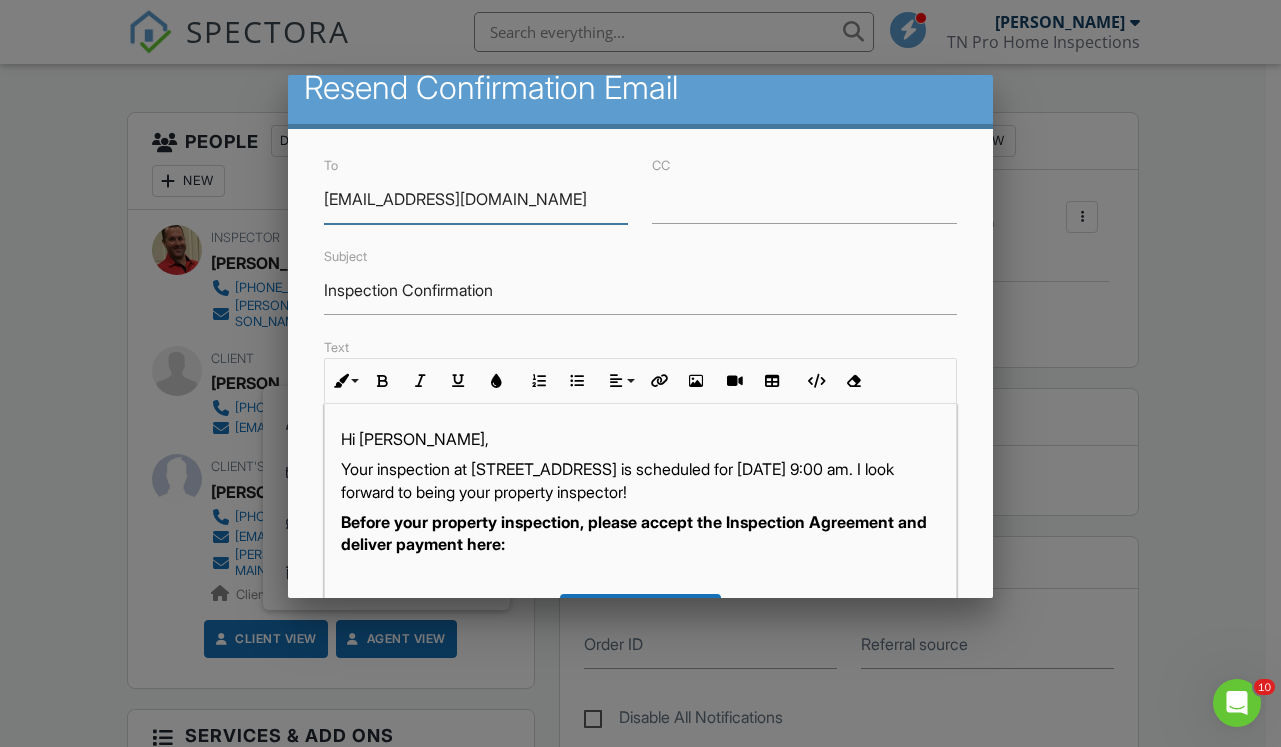 scroll, scrollTop: 0, scrollLeft: 0, axis: both 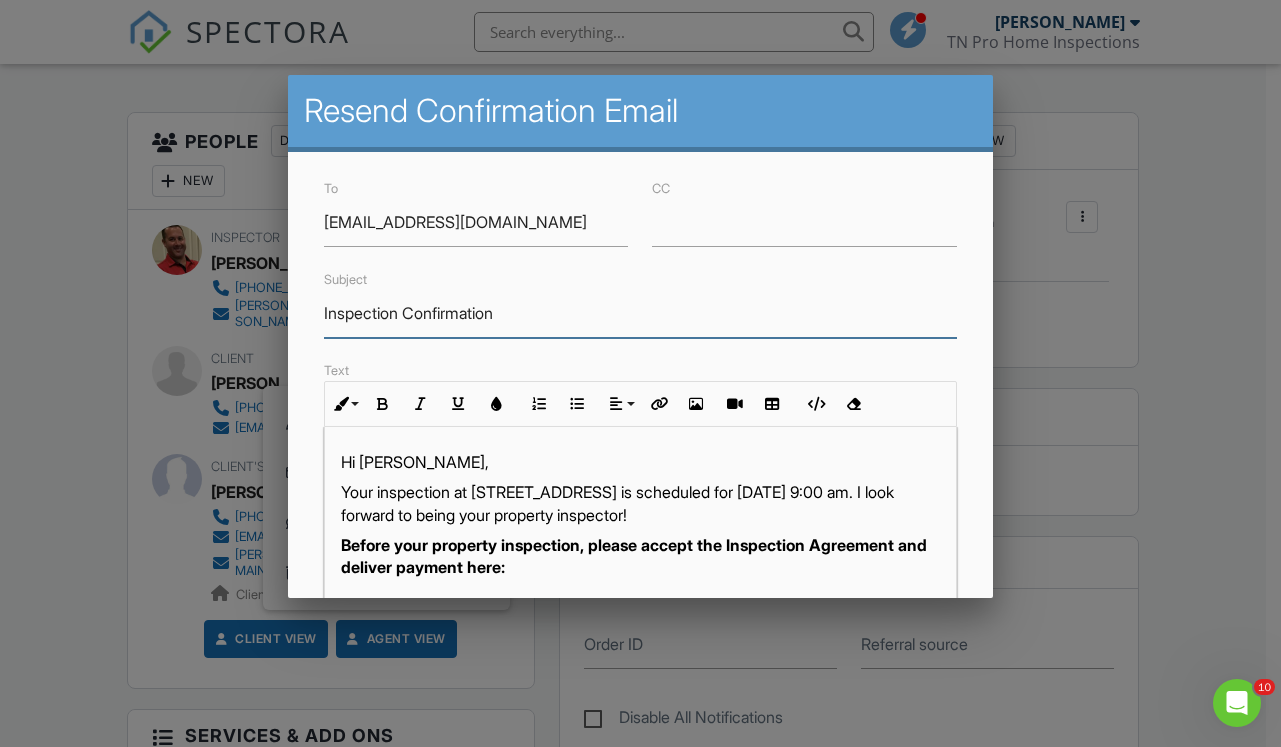 click on "Inspection Confirmation" at bounding box center [640, 313] 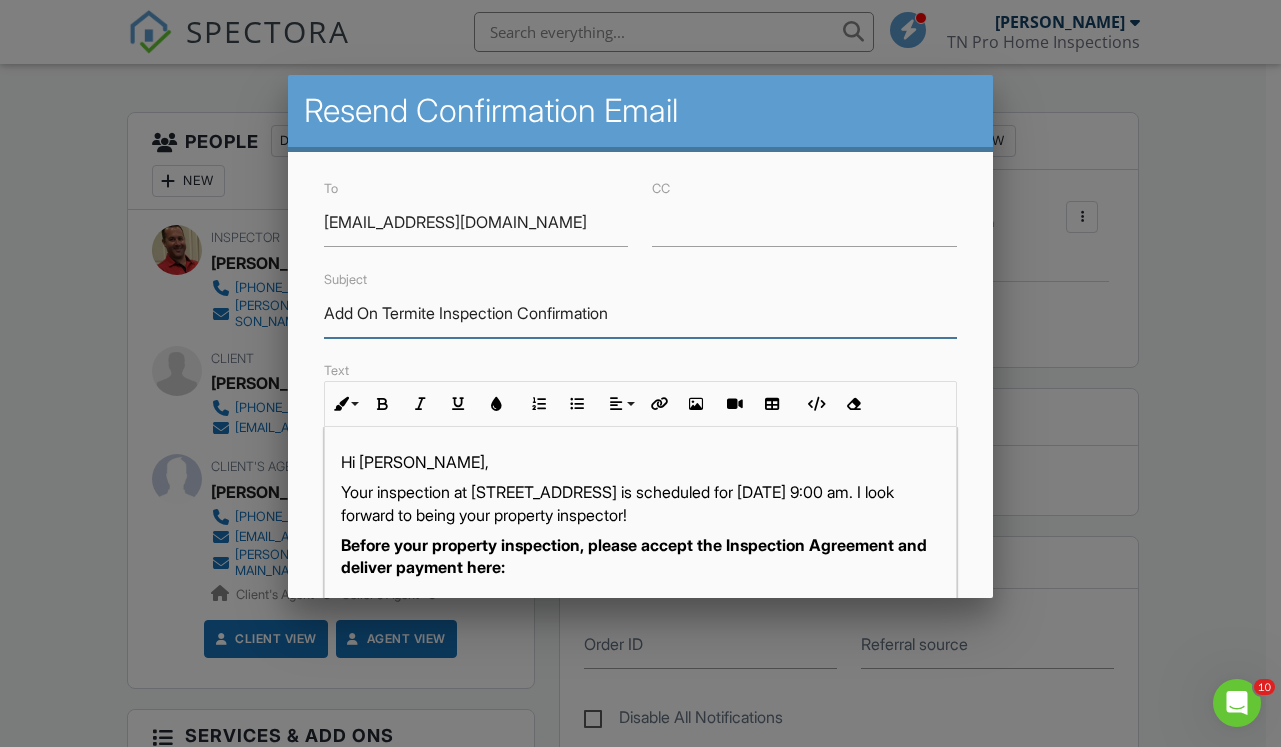 click on "Add On Termite Inspection Confirmation" at bounding box center [640, 313] 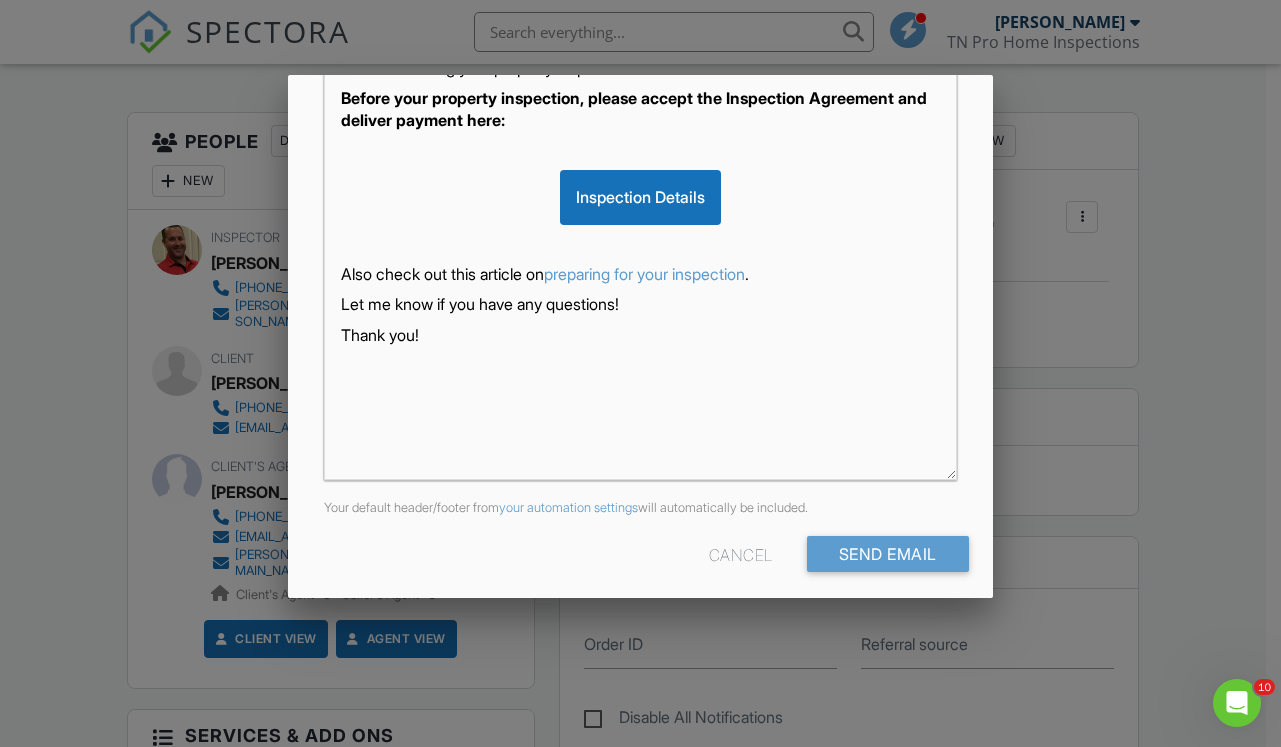 scroll, scrollTop: 460, scrollLeft: 0, axis: vertical 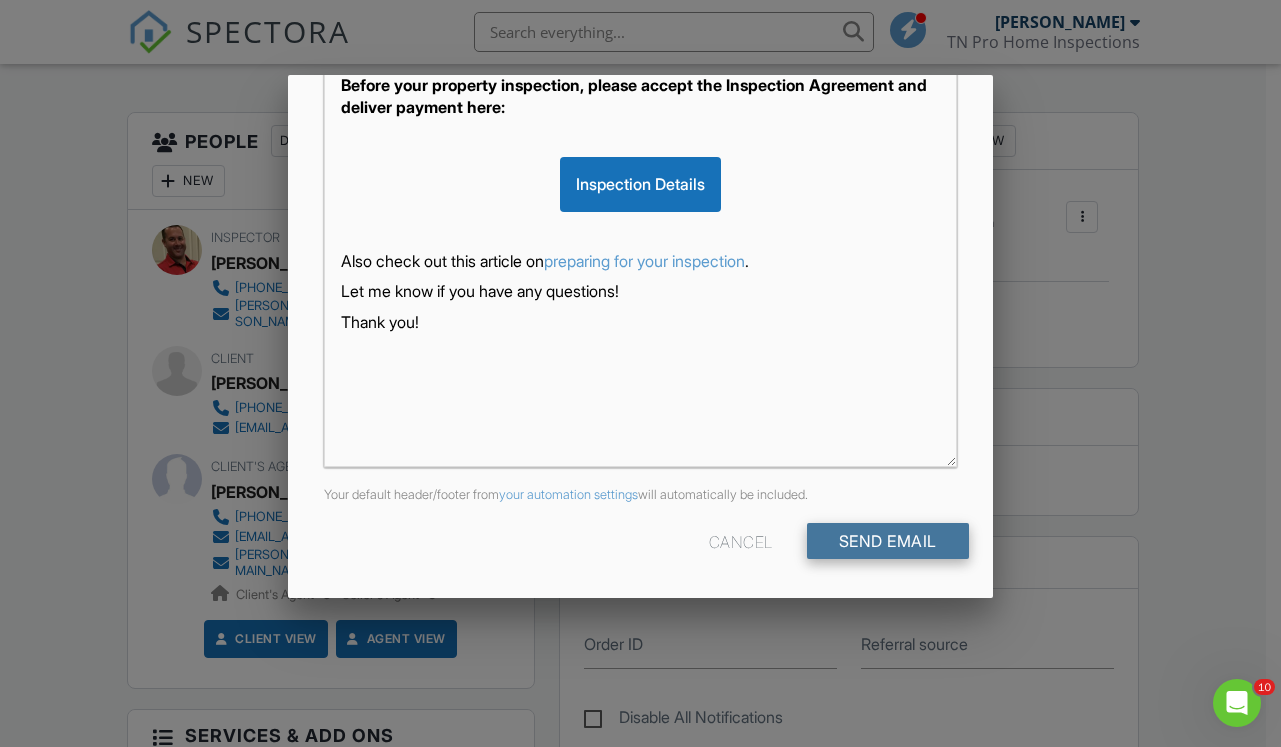 type on "Add On Termite Inspection Confirmation" 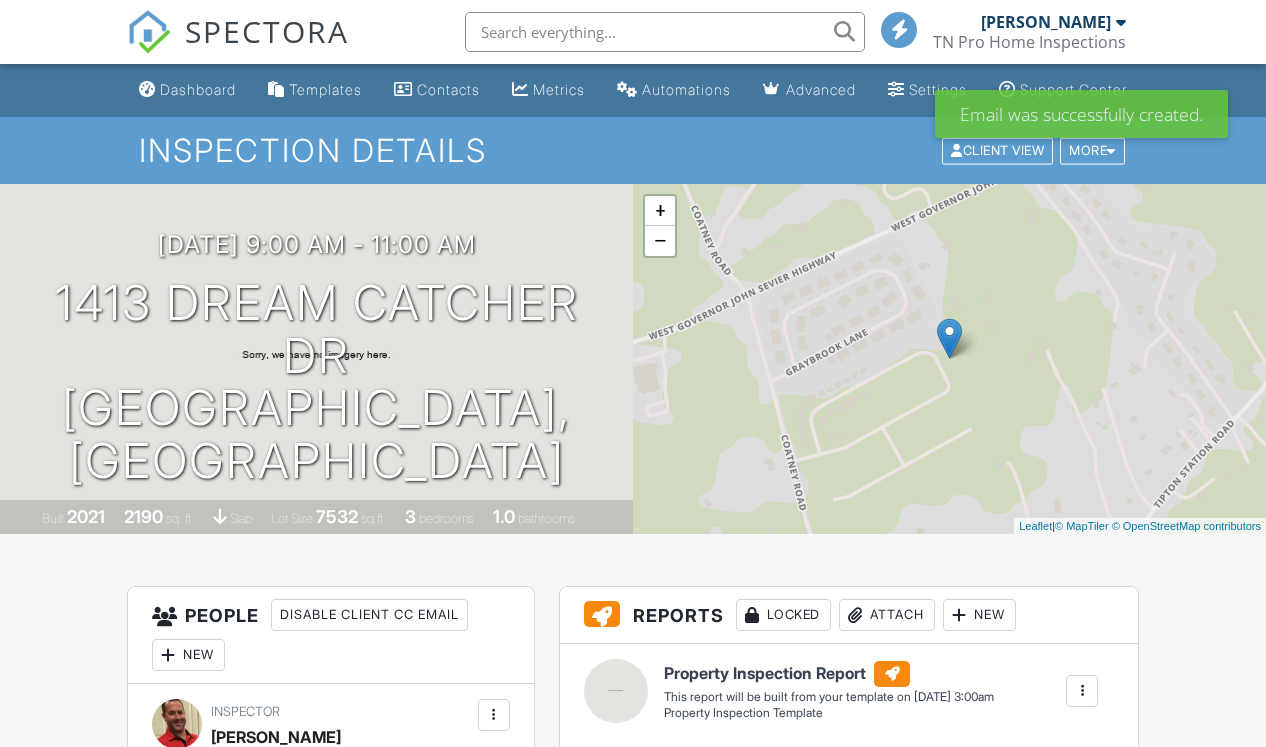 scroll, scrollTop: 0, scrollLeft: 0, axis: both 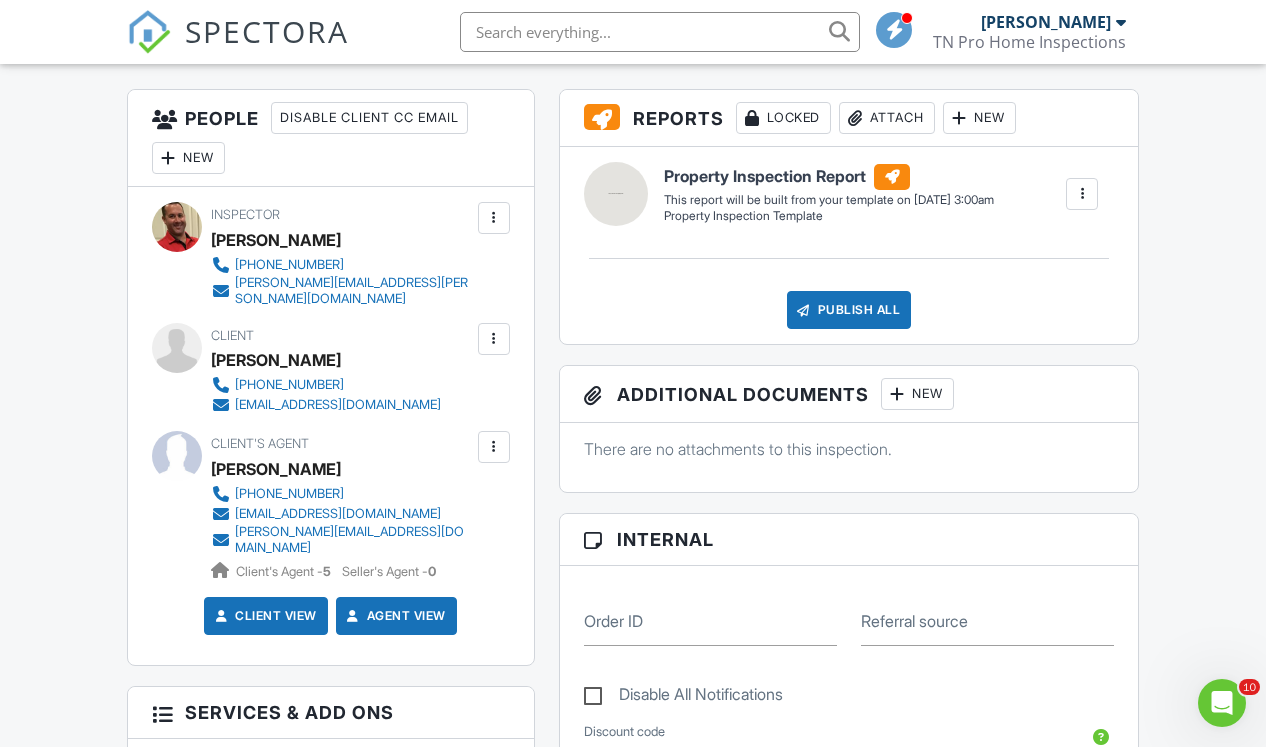 click at bounding box center [149, 32] 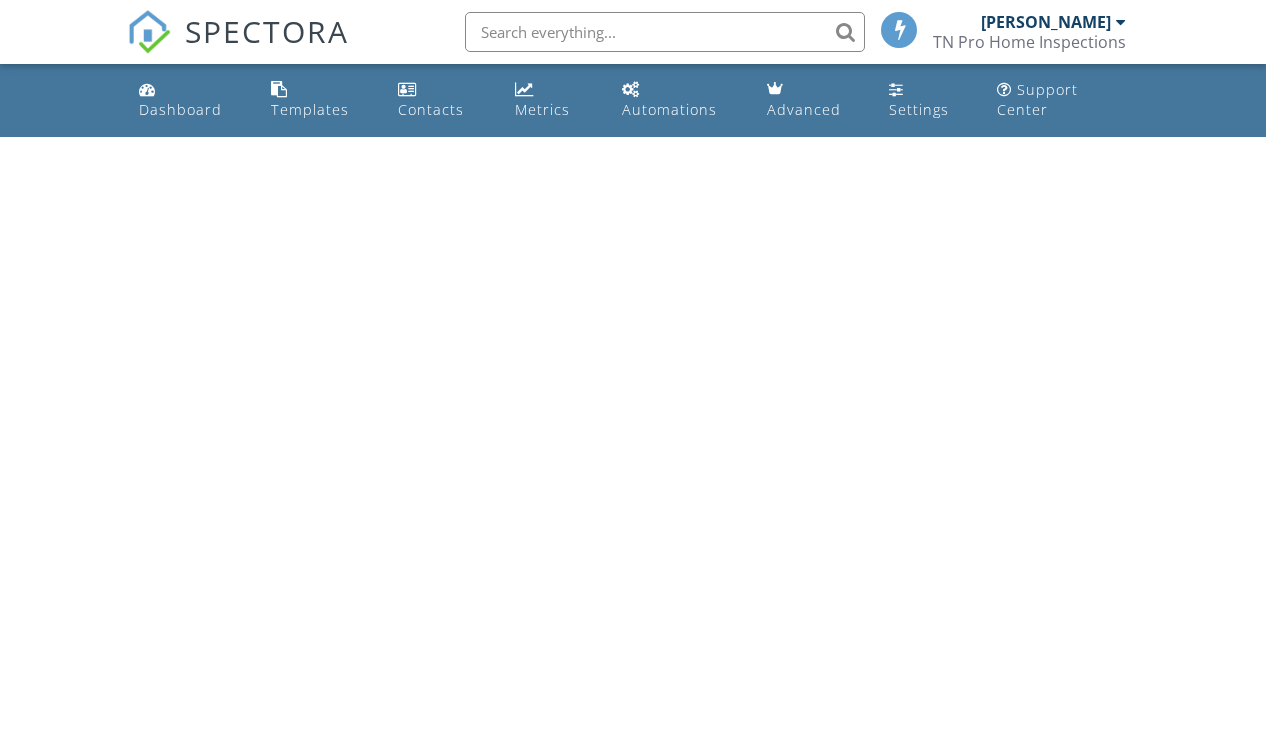 scroll, scrollTop: 0, scrollLeft: 0, axis: both 